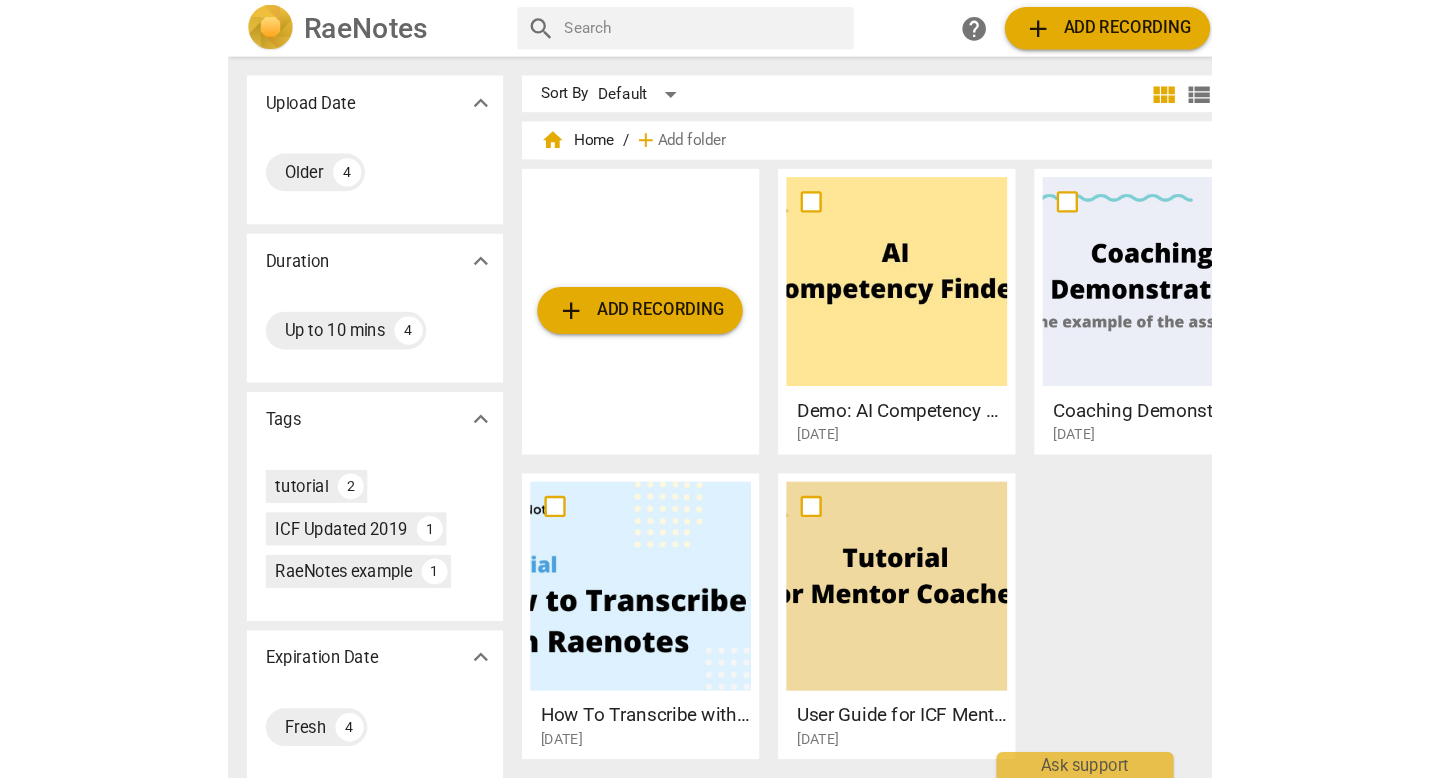 scroll, scrollTop: 0, scrollLeft: 0, axis: both 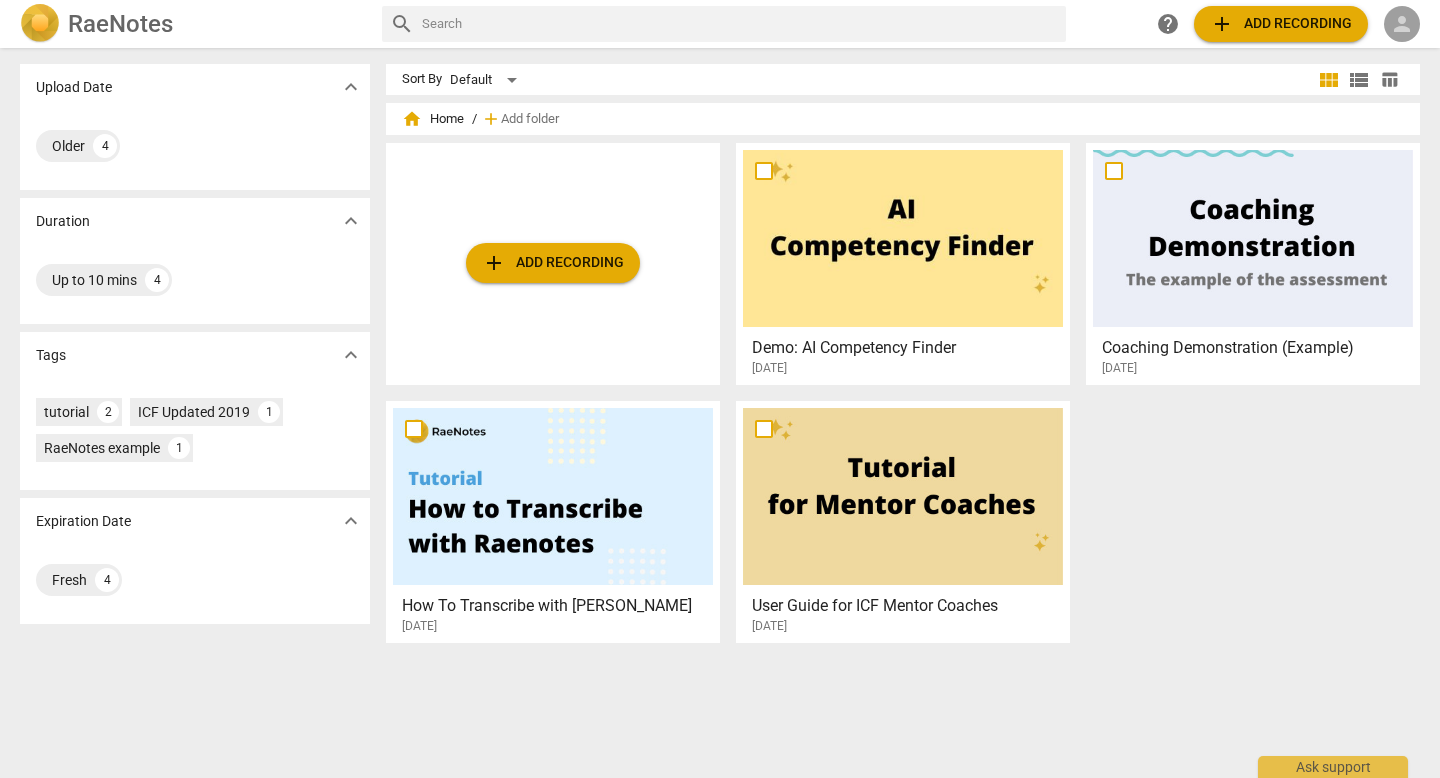 click on "person" at bounding box center [1402, 24] 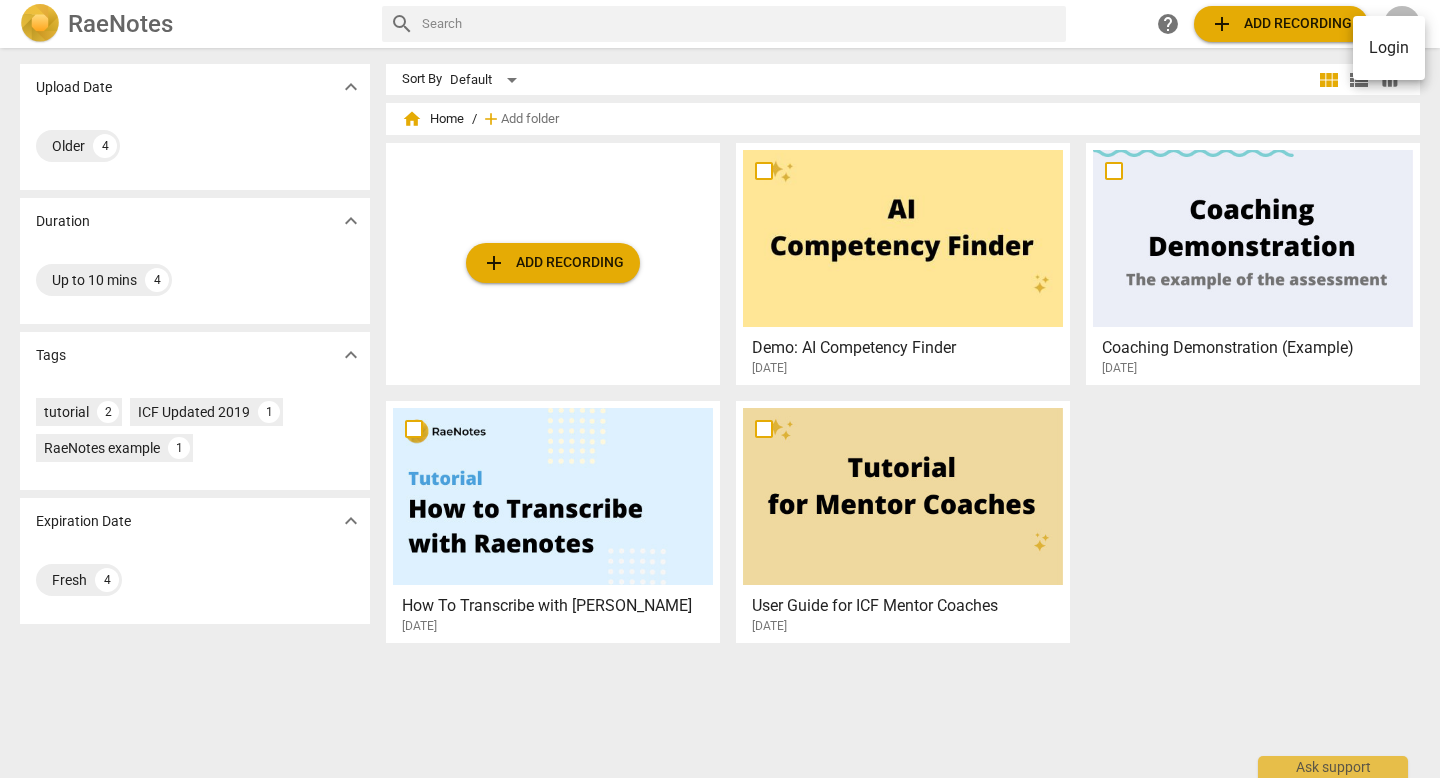 click on "Login" at bounding box center [1389, 48] 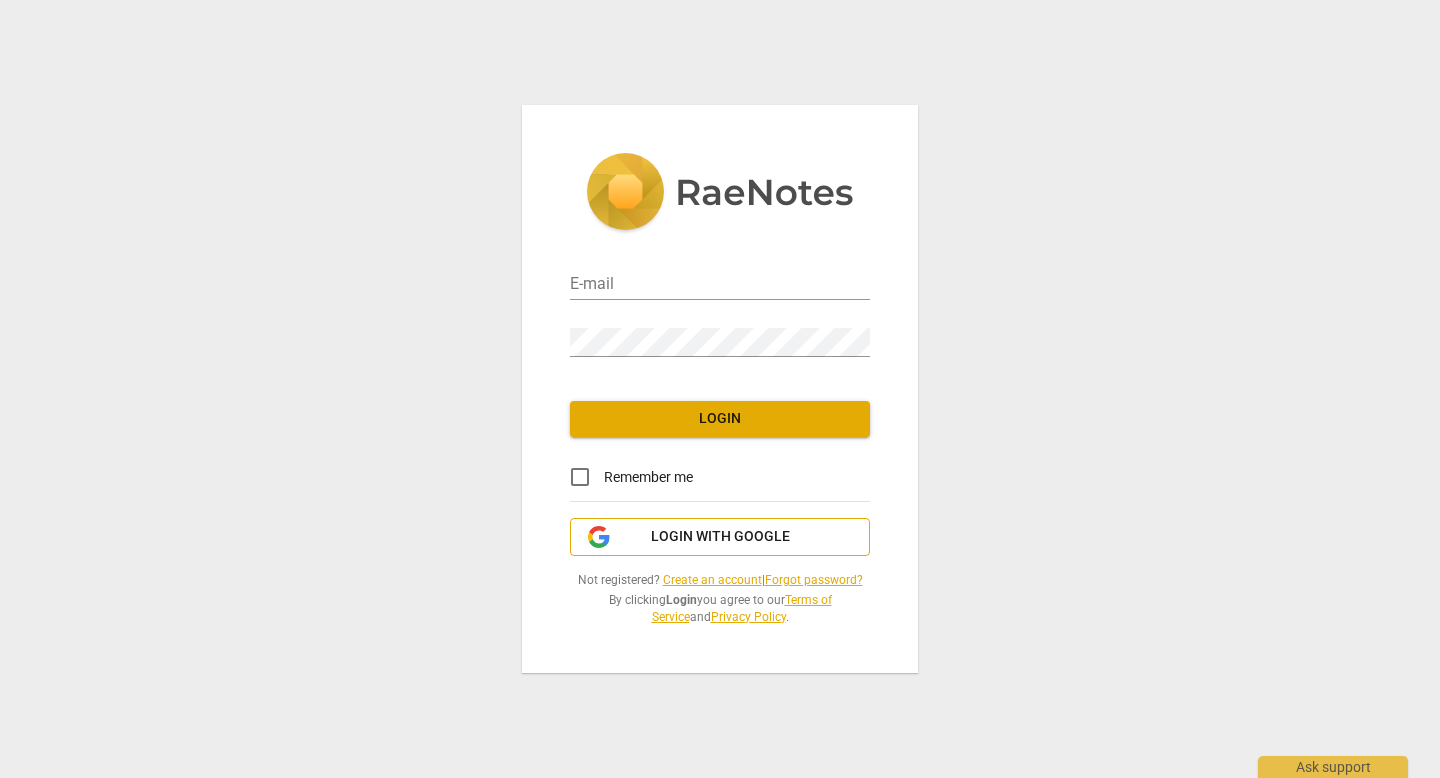 click on "Login with Google" at bounding box center [720, 537] 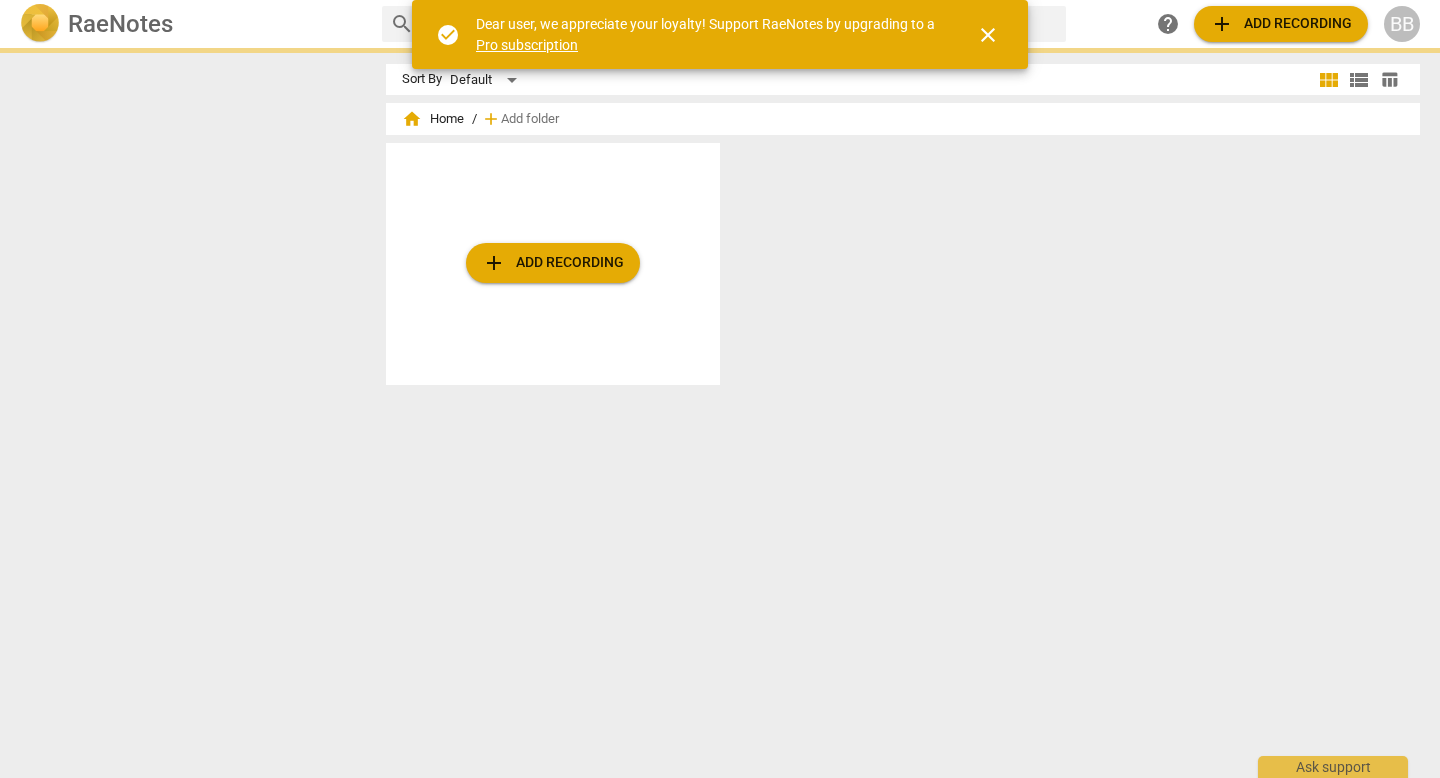 scroll, scrollTop: 0, scrollLeft: 0, axis: both 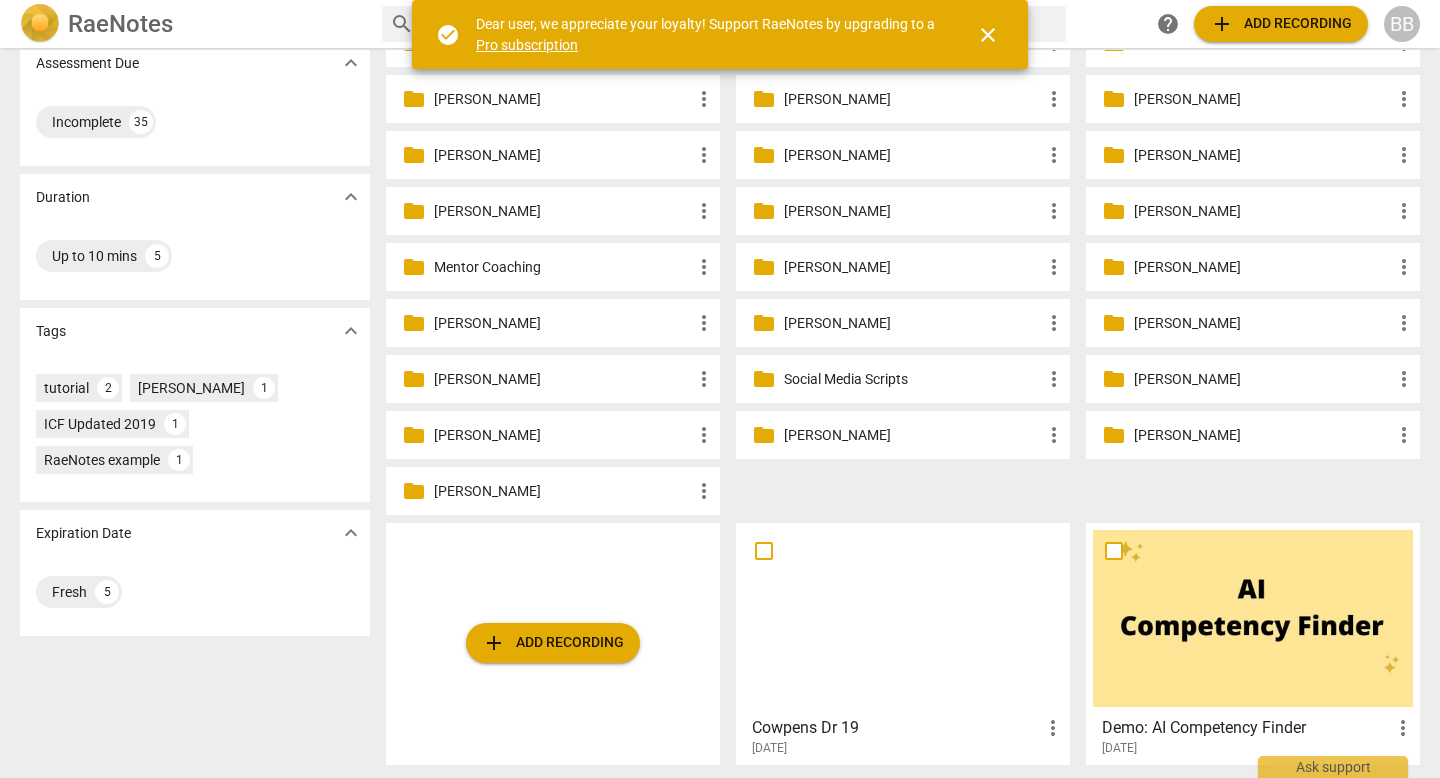 click on "Tara Billman" at bounding box center [1263, 435] 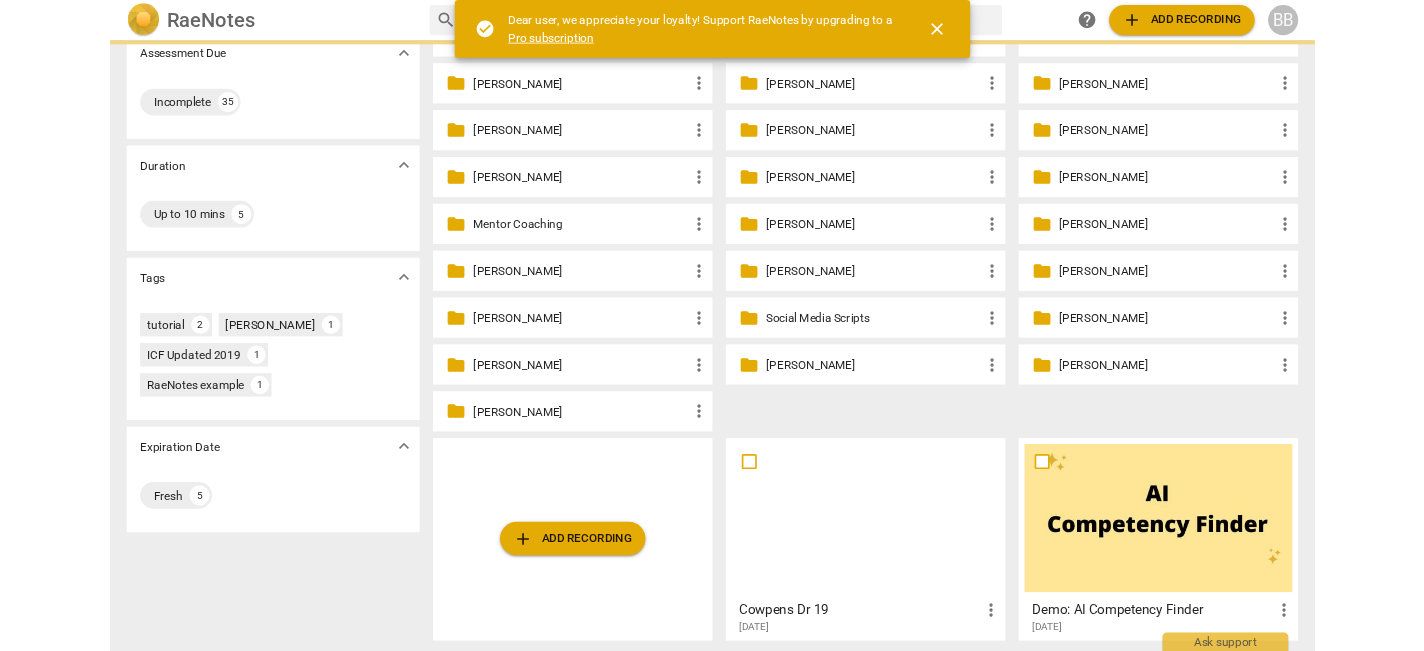 scroll, scrollTop: 0, scrollLeft: 0, axis: both 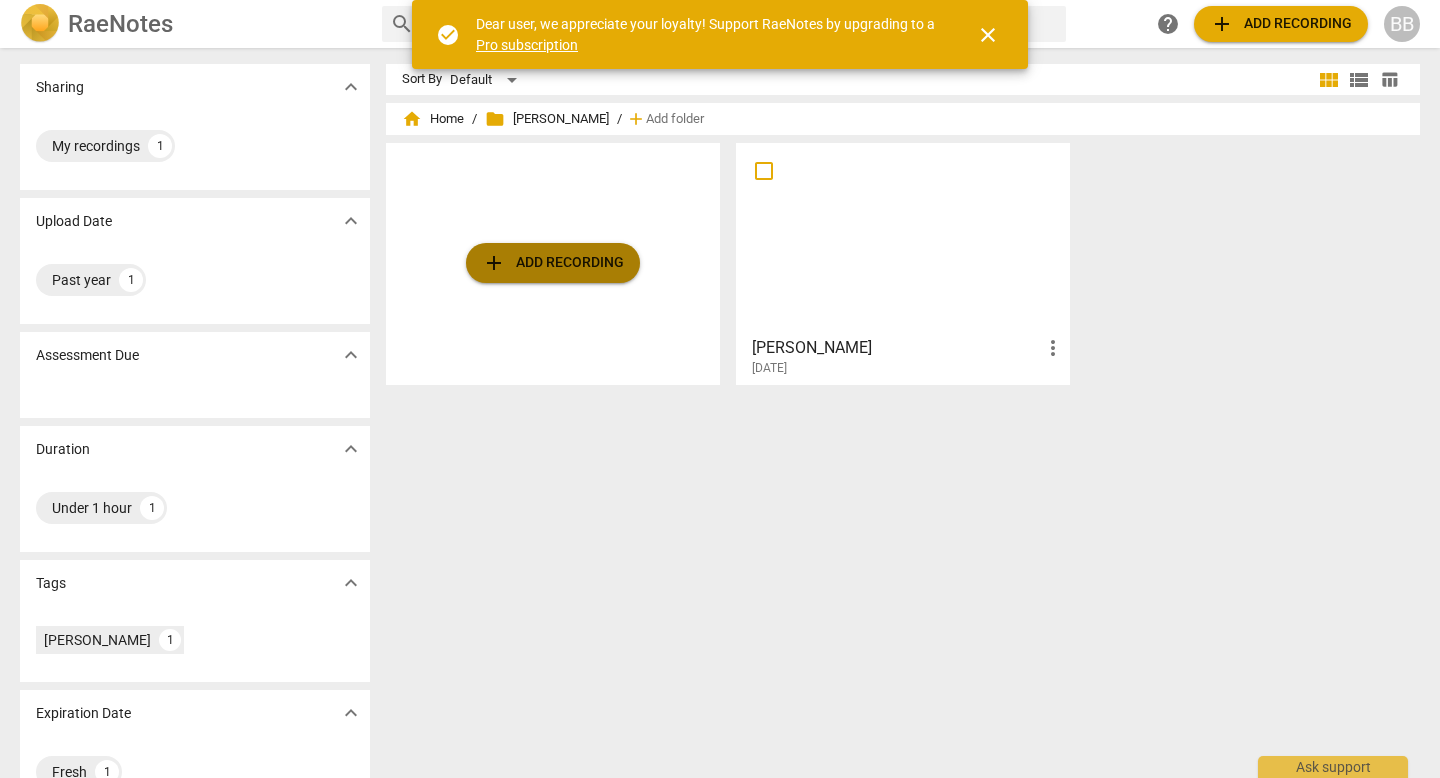 click on "add   Add recording" at bounding box center [553, 263] 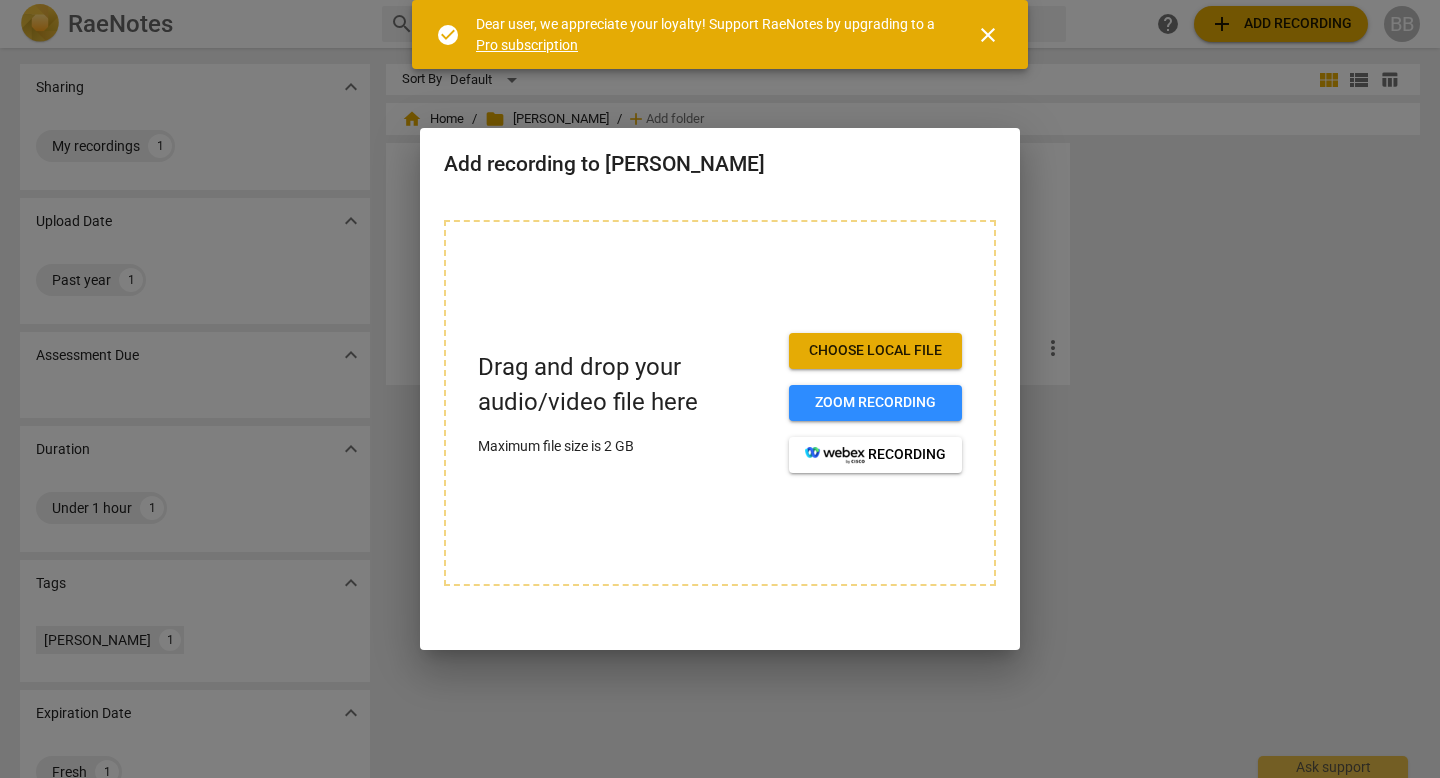 click on "Choose local file" at bounding box center (875, 351) 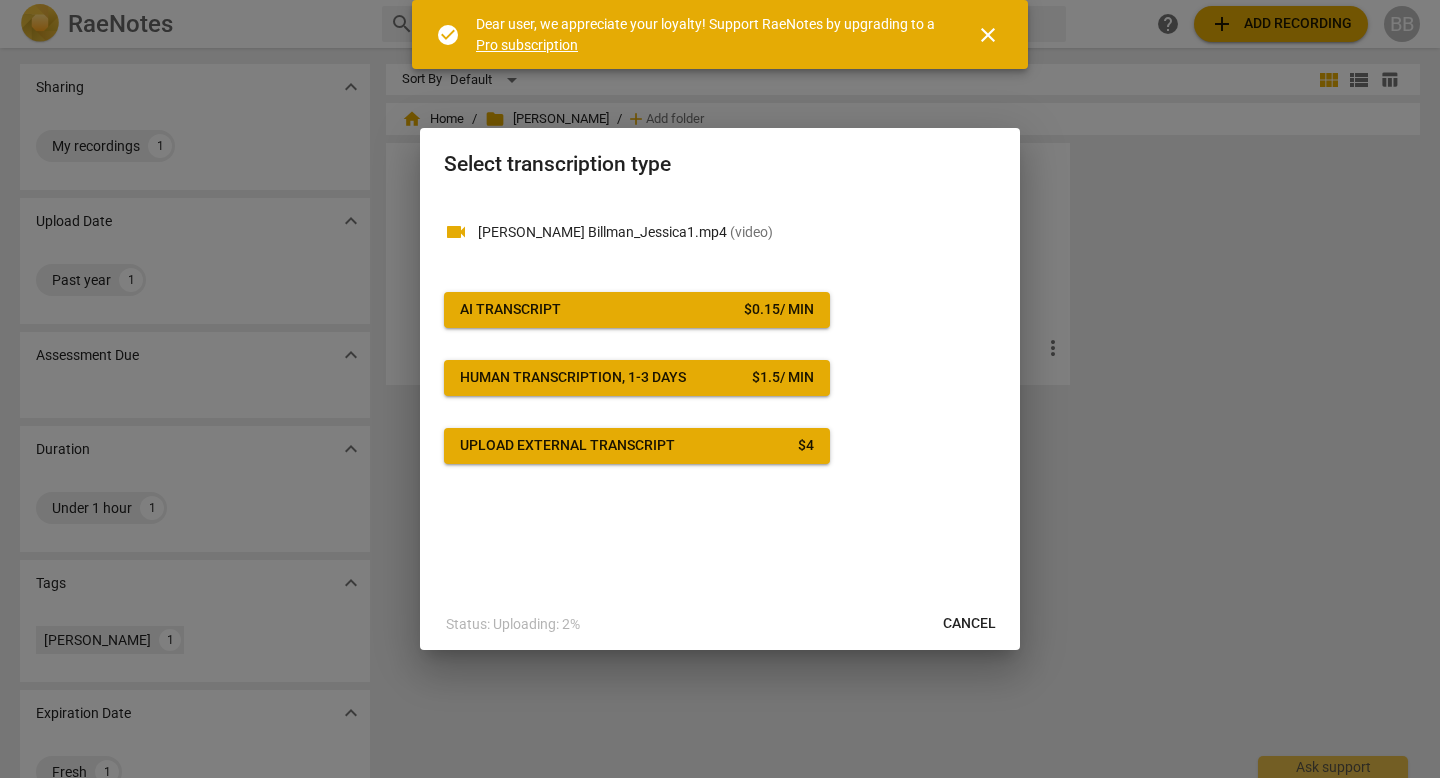 click on "AI Transcript $ 0.15  / min" at bounding box center (637, 310) 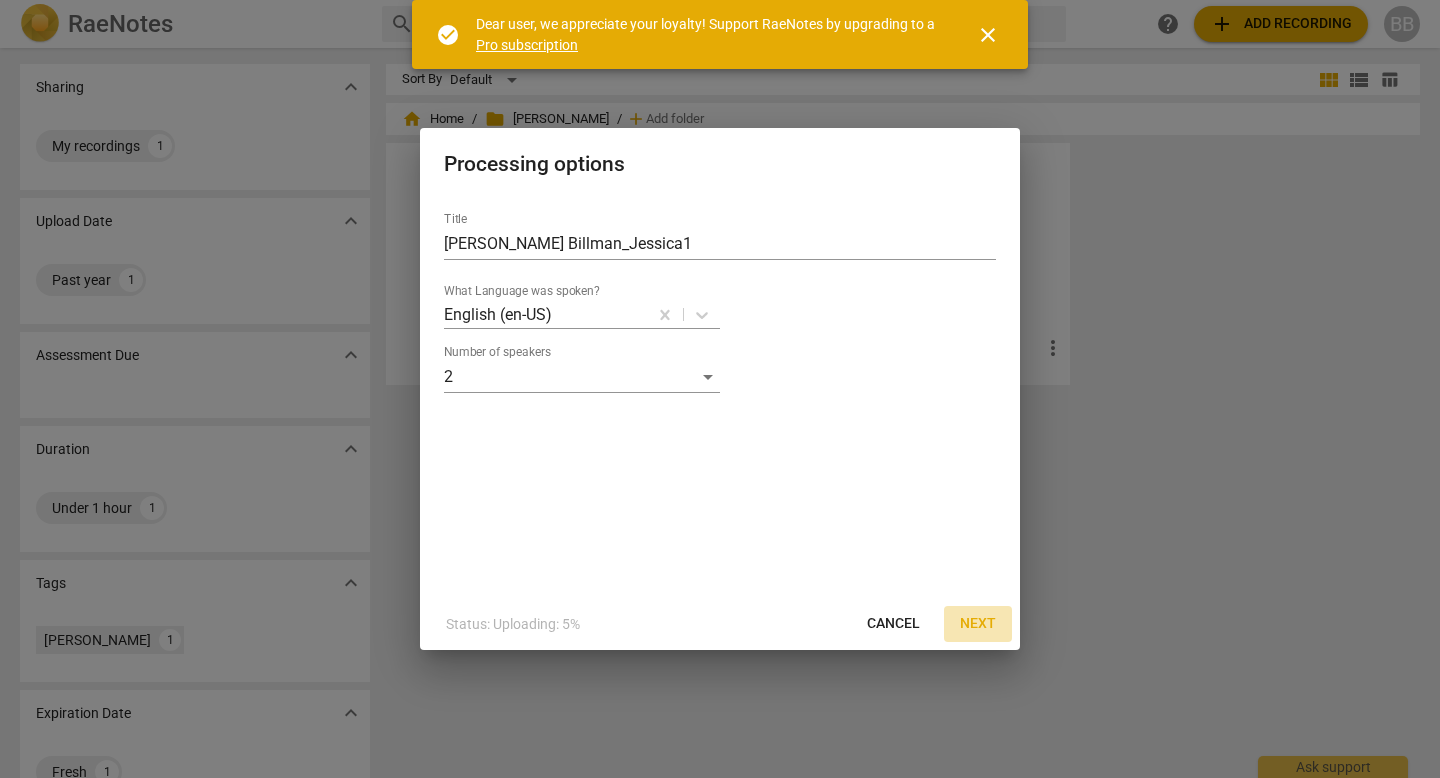 click on "Next" at bounding box center (978, 624) 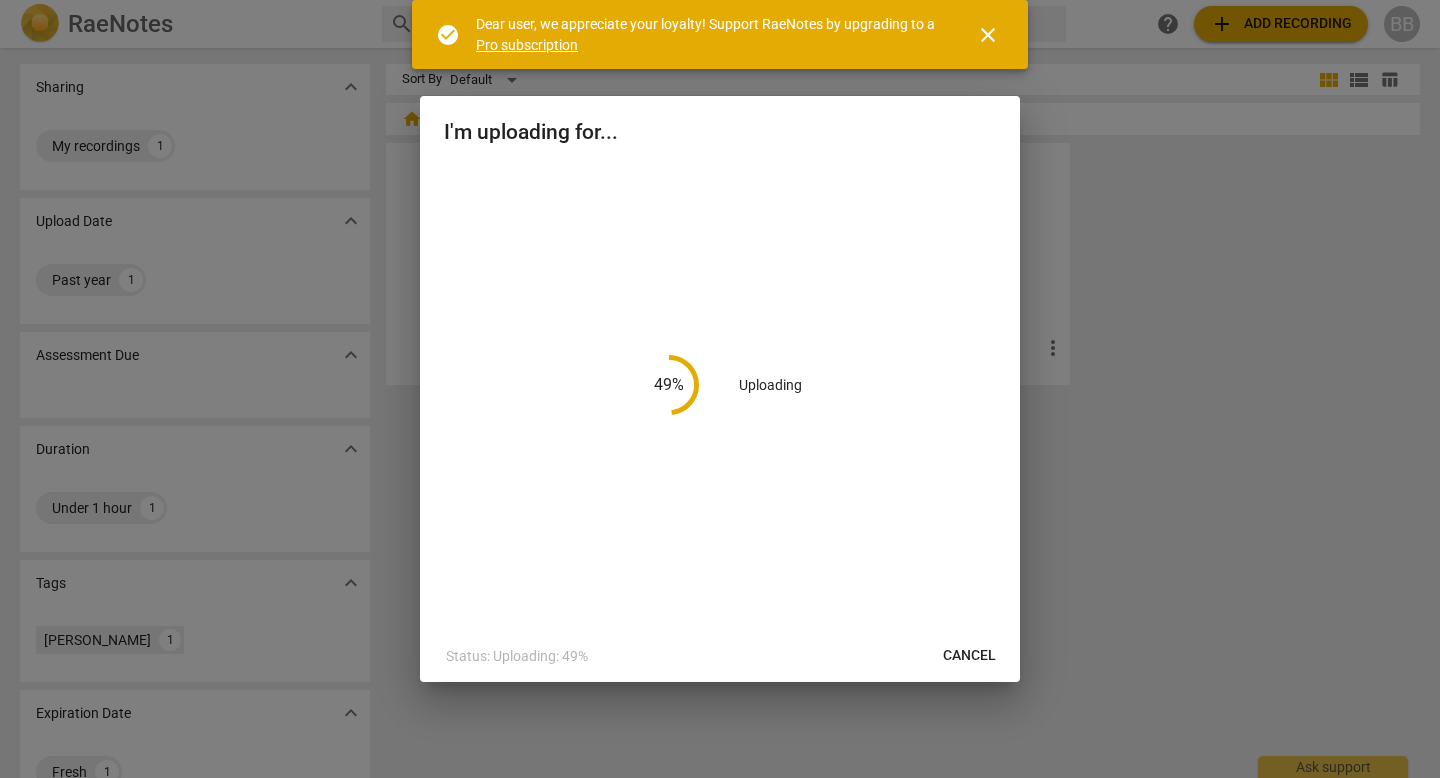 click on "close" at bounding box center (988, 35) 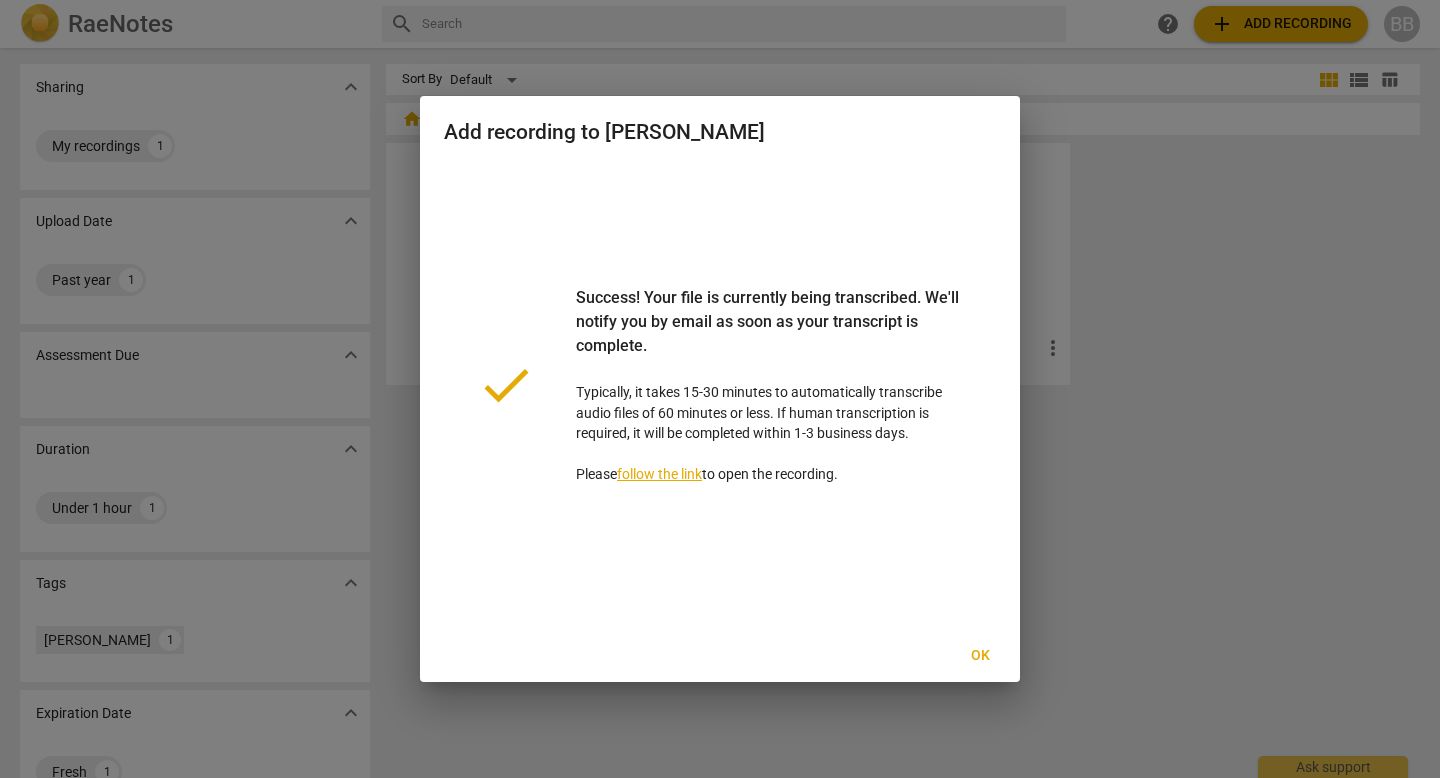 click on "Ok" at bounding box center (980, 656) 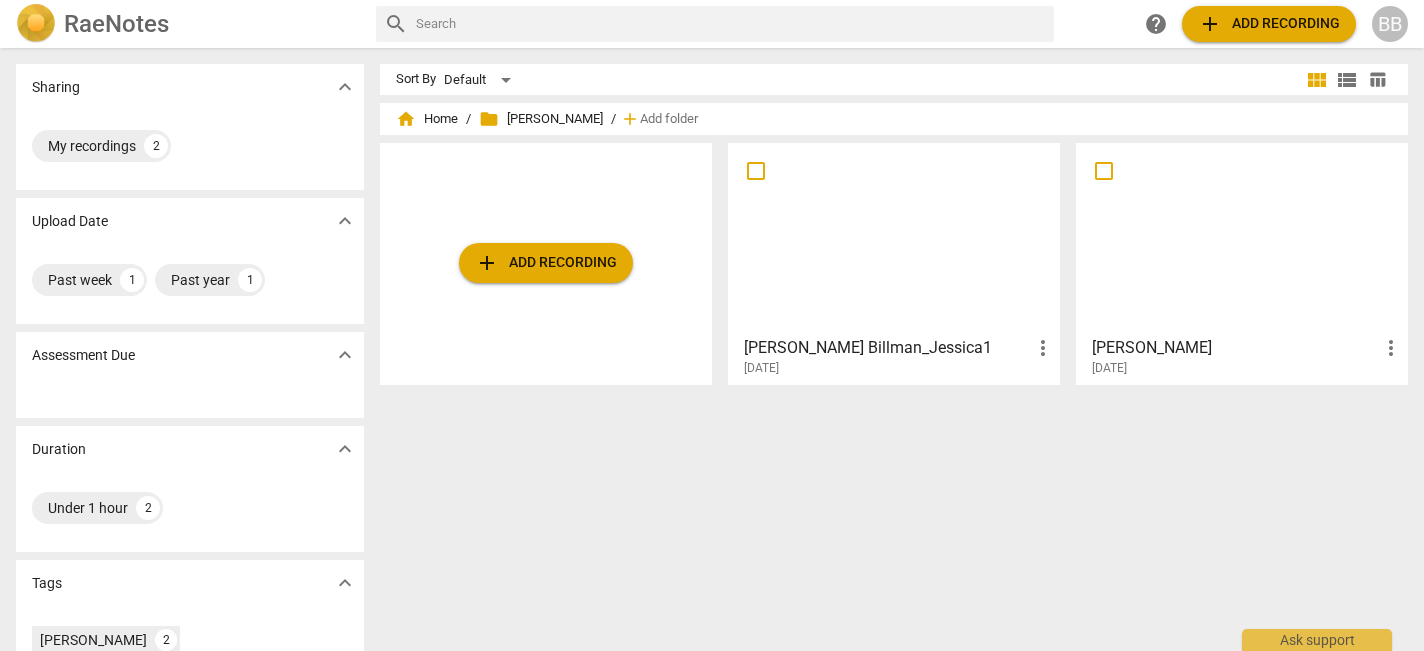 click at bounding box center (894, 238) 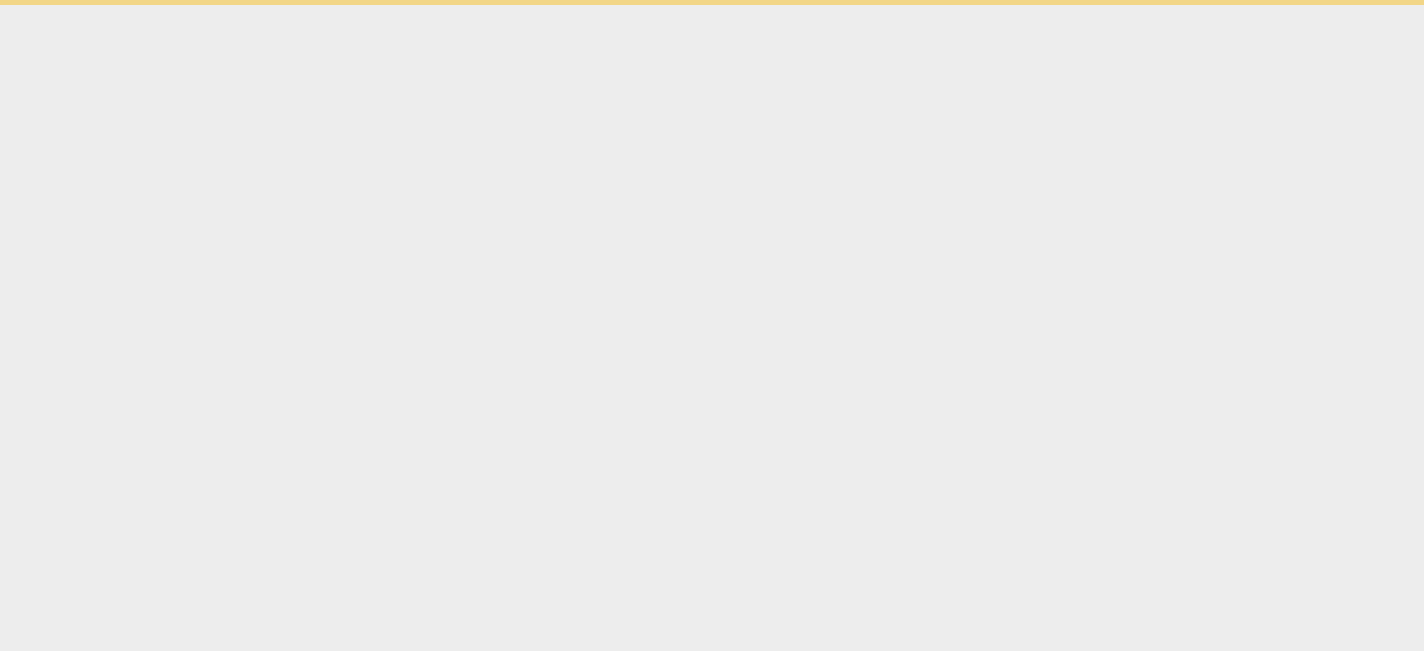 click on "Ask support" at bounding box center (712, 2) 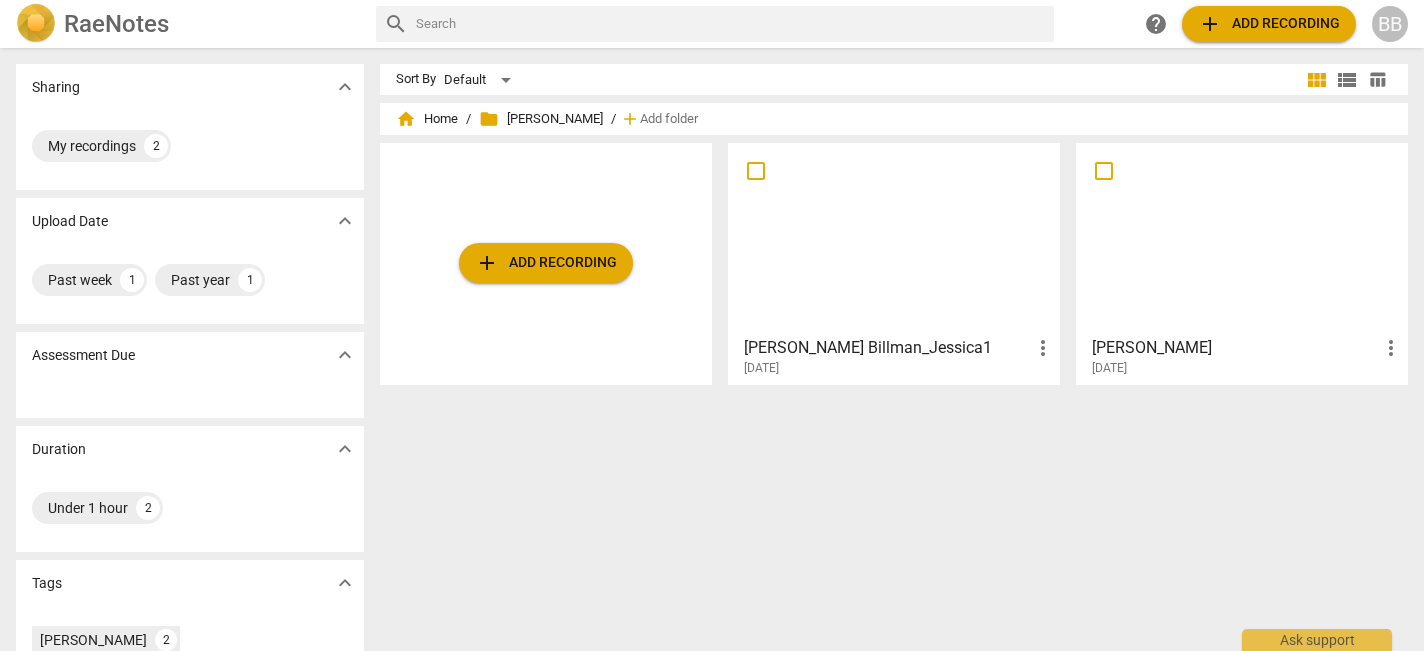 click at bounding box center (894, 238) 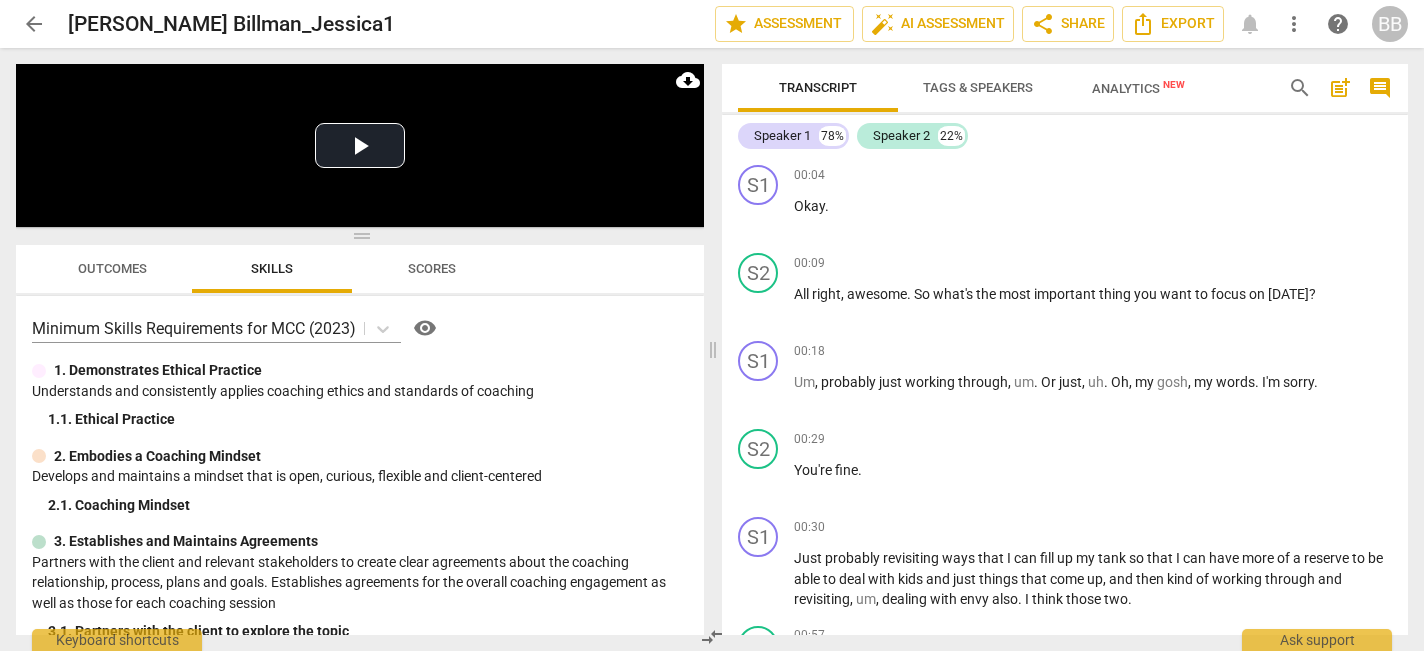 click on "more_vert" at bounding box center (1294, 24) 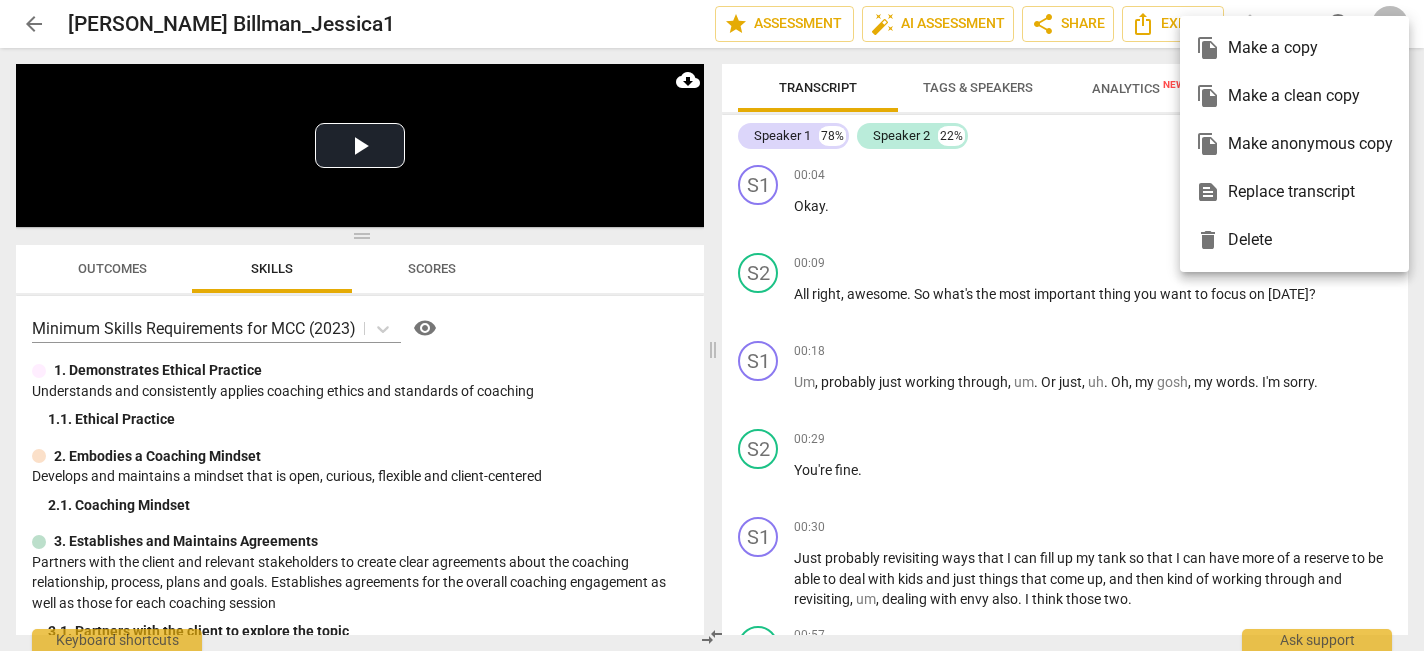 click at bounding box center [712, 325] 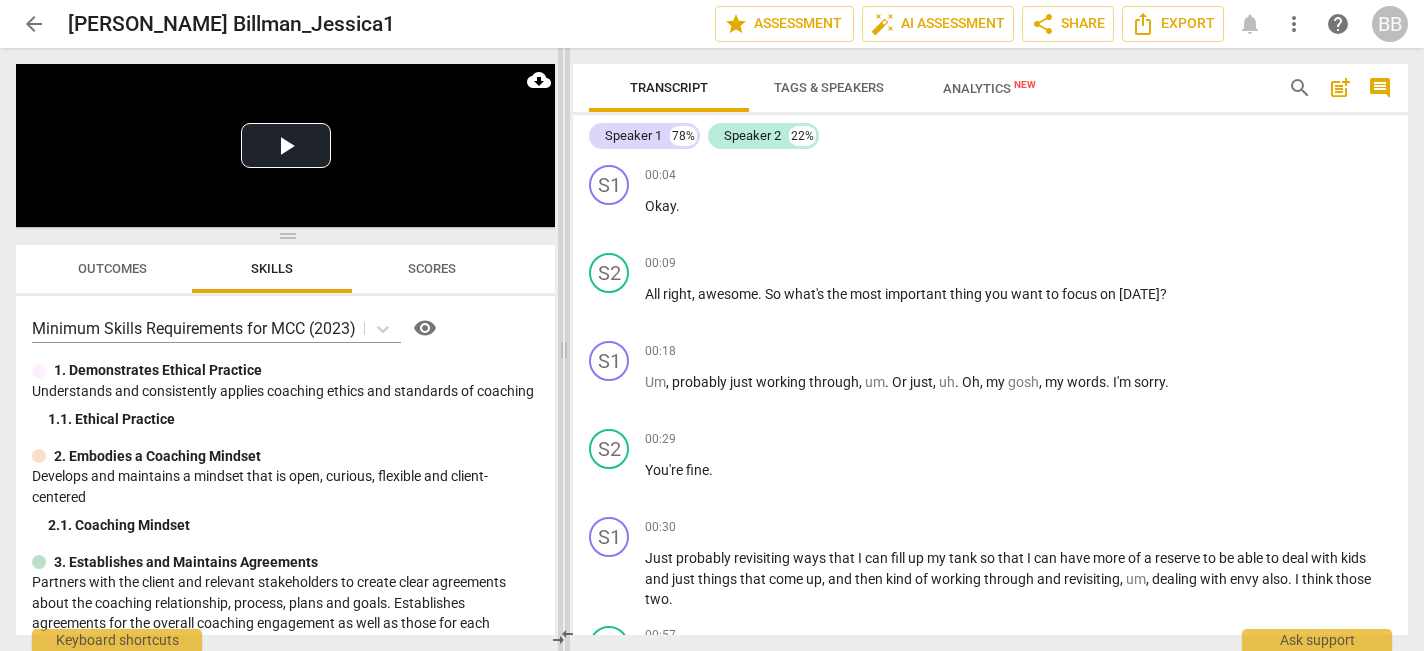 drag, startPoint x: 709, startPoint y: 351, endPoint x: 561, endPoint y: 345, distance: 148.12157 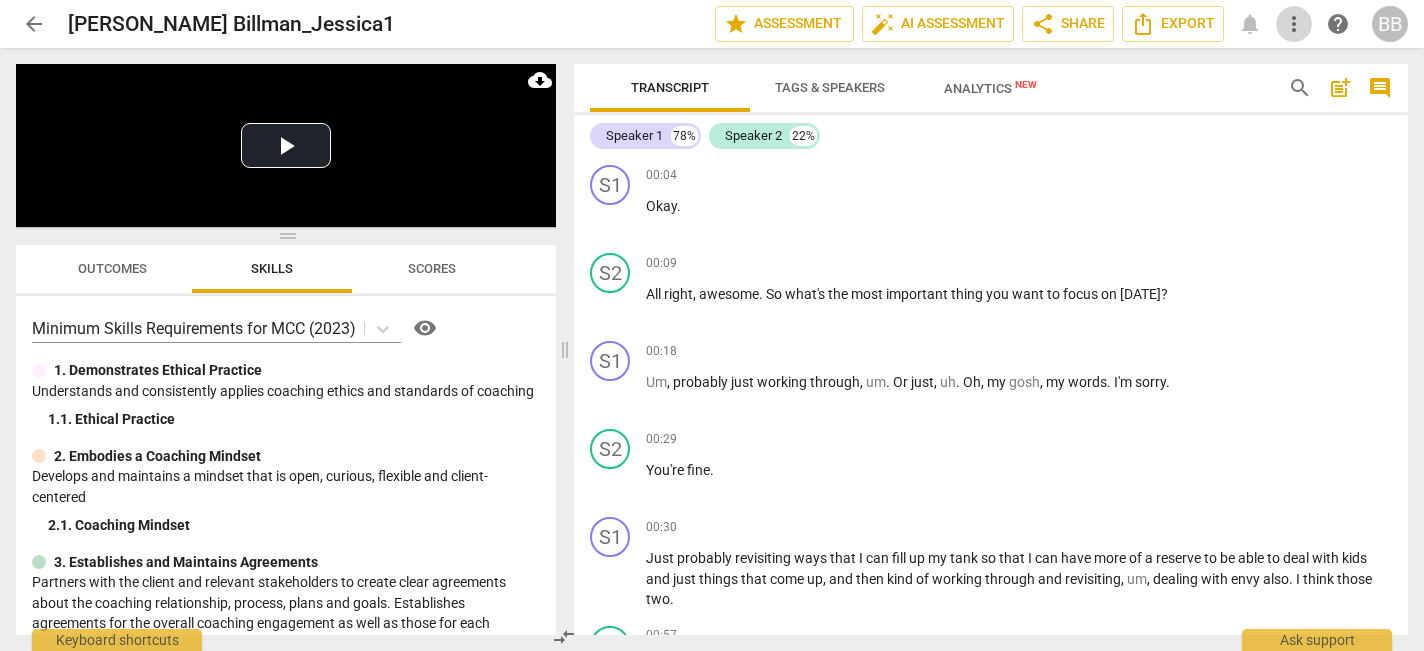 click on "more_vert" at bounding box center (1294, 24) 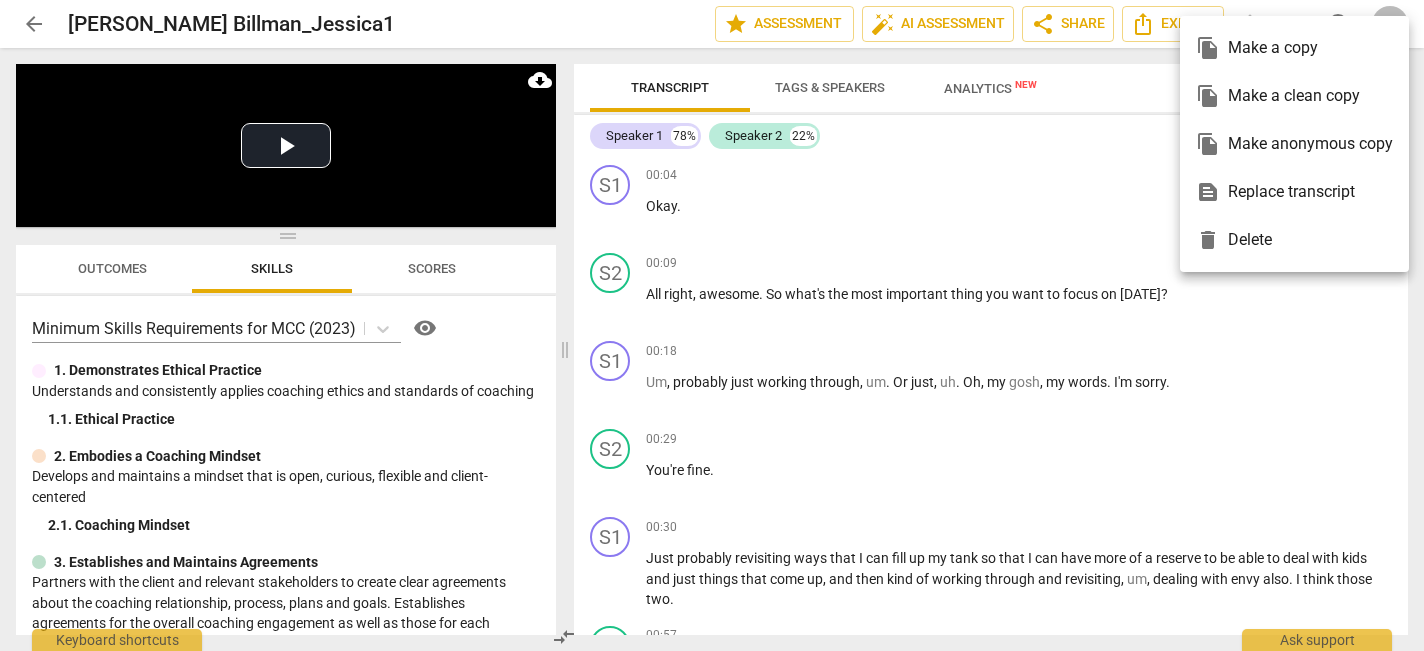 click at bounding box center [712, 325] 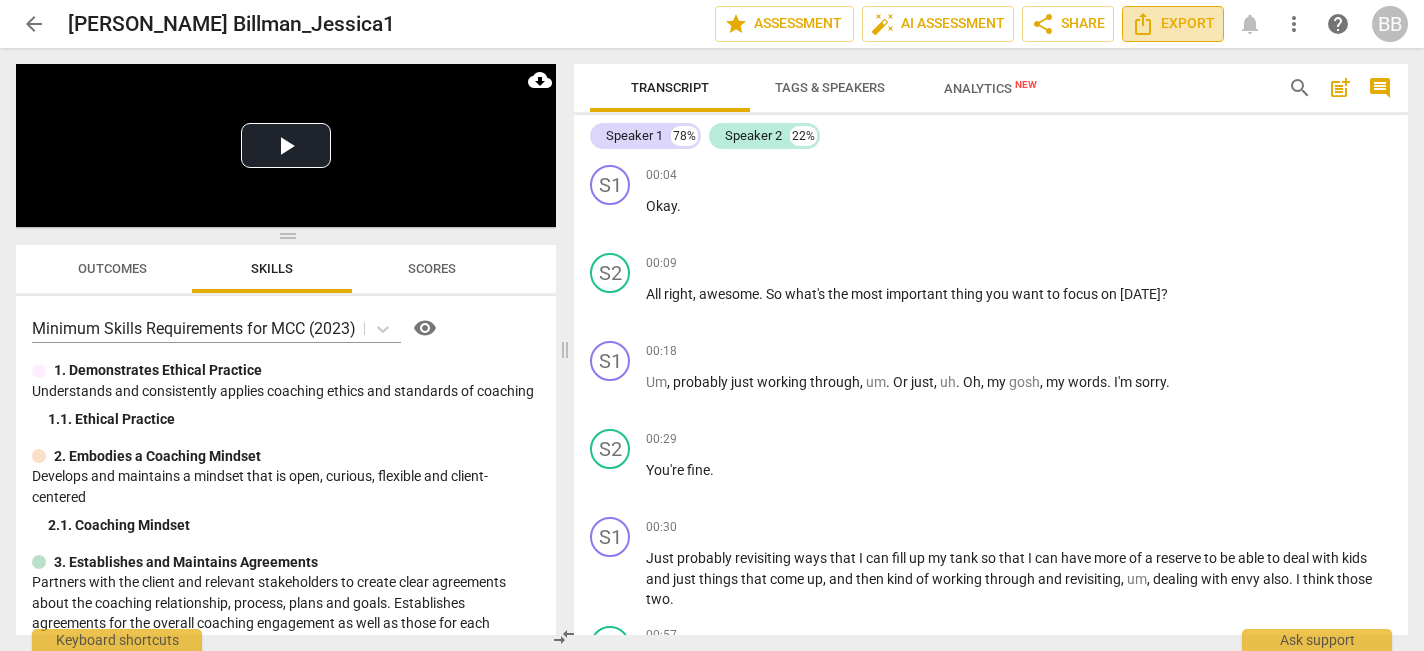 click on "Export" at bounding box center [1173, 24] 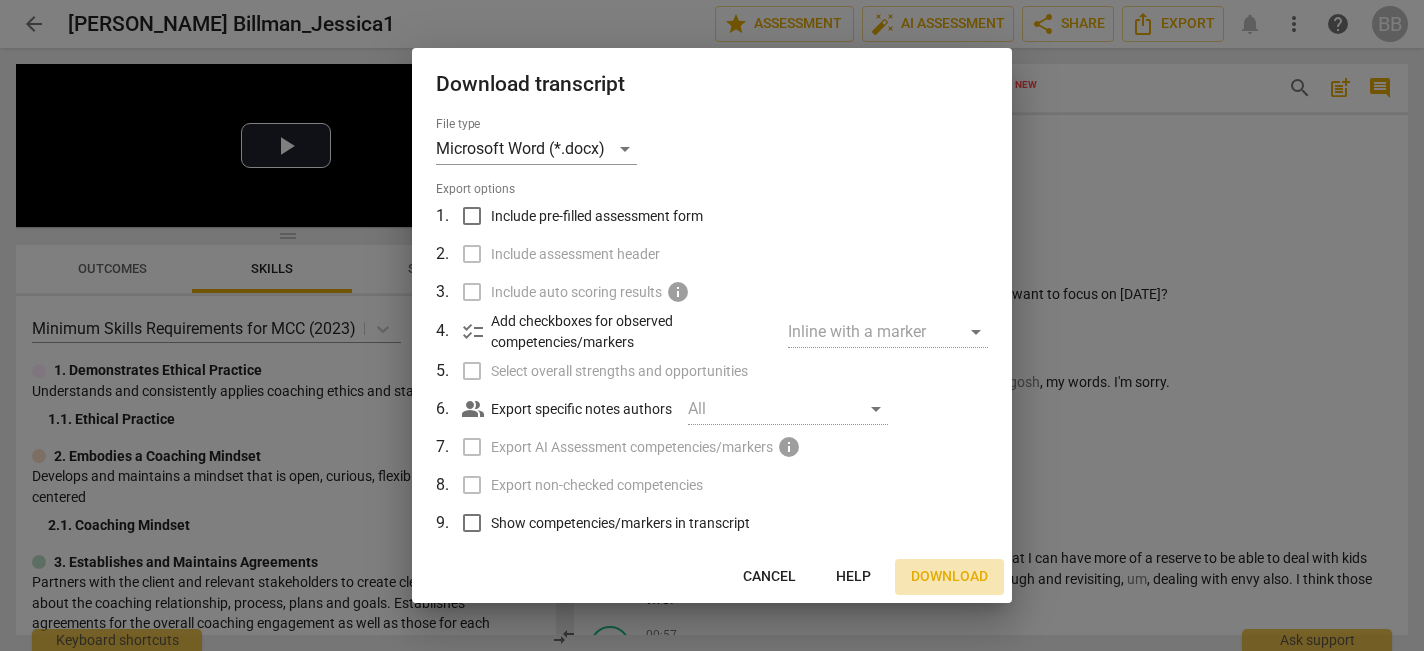 click on "Download" at bounding box center (949, 577) 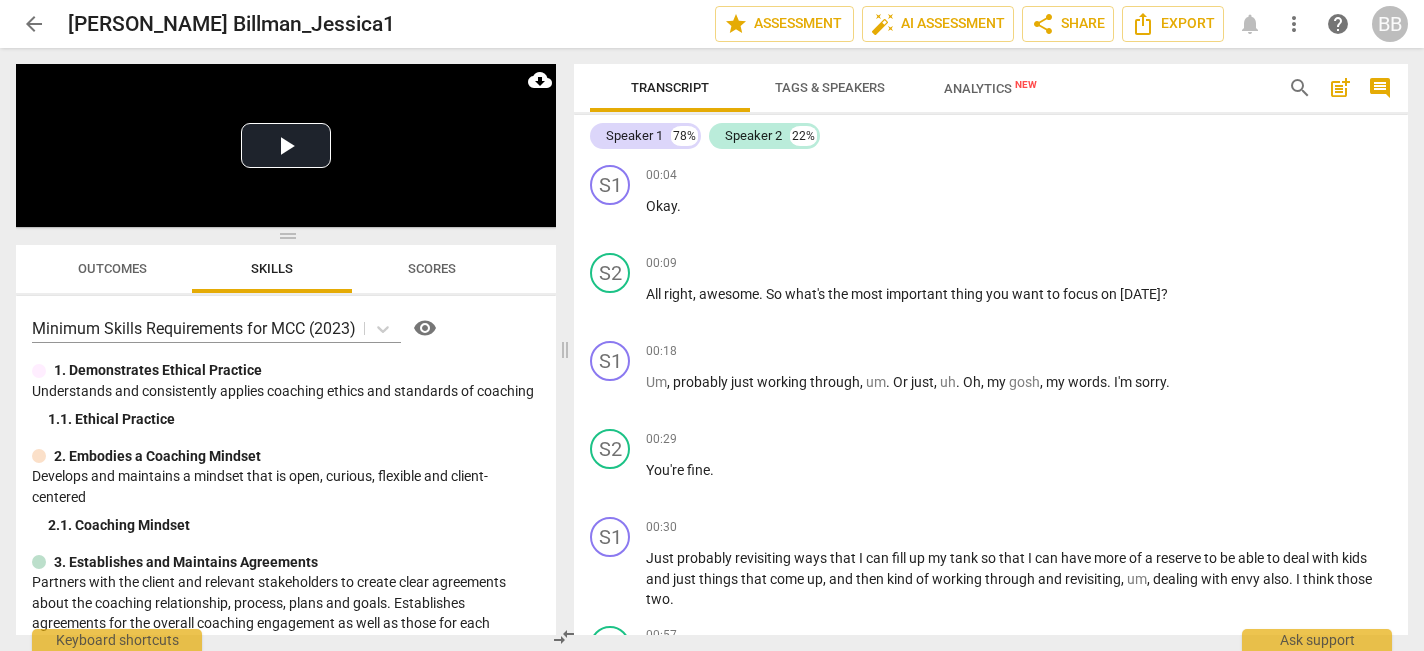 click on "arrow_back" at bounding box center (34, 24) 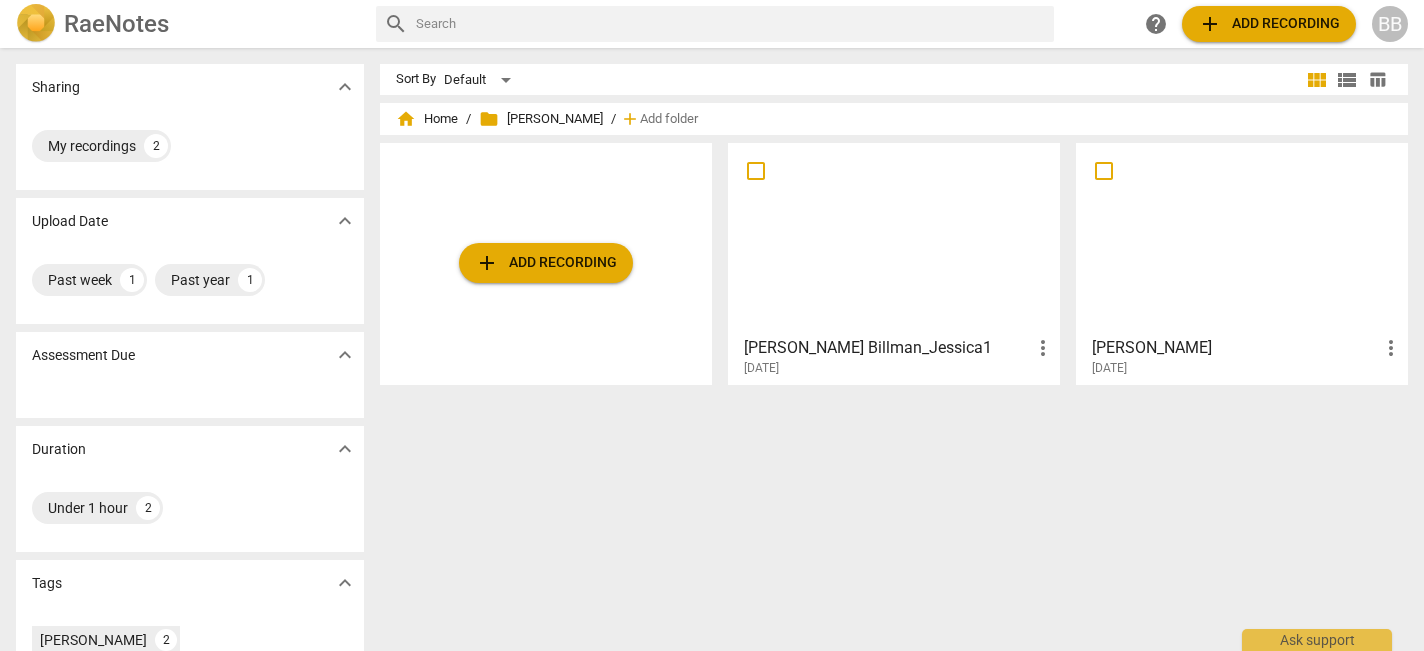 click at bounding box center [756, 171] 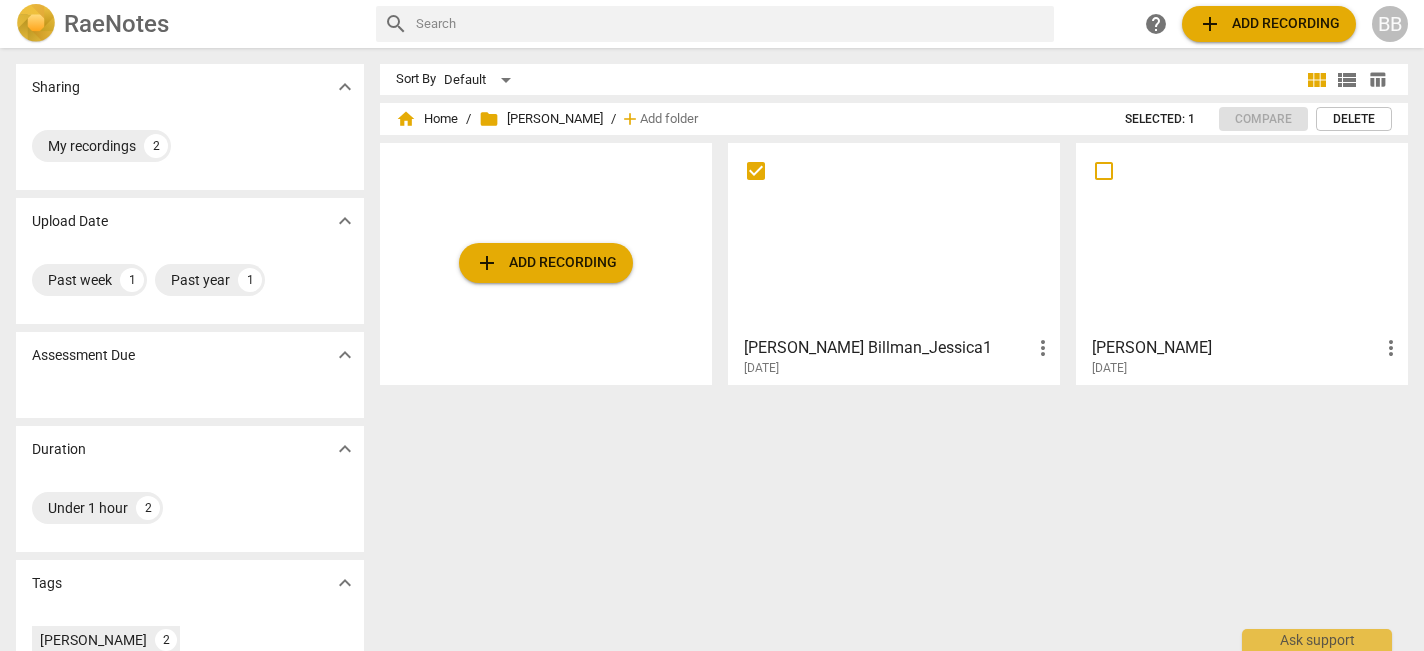 click at bounding box center (894, 238) 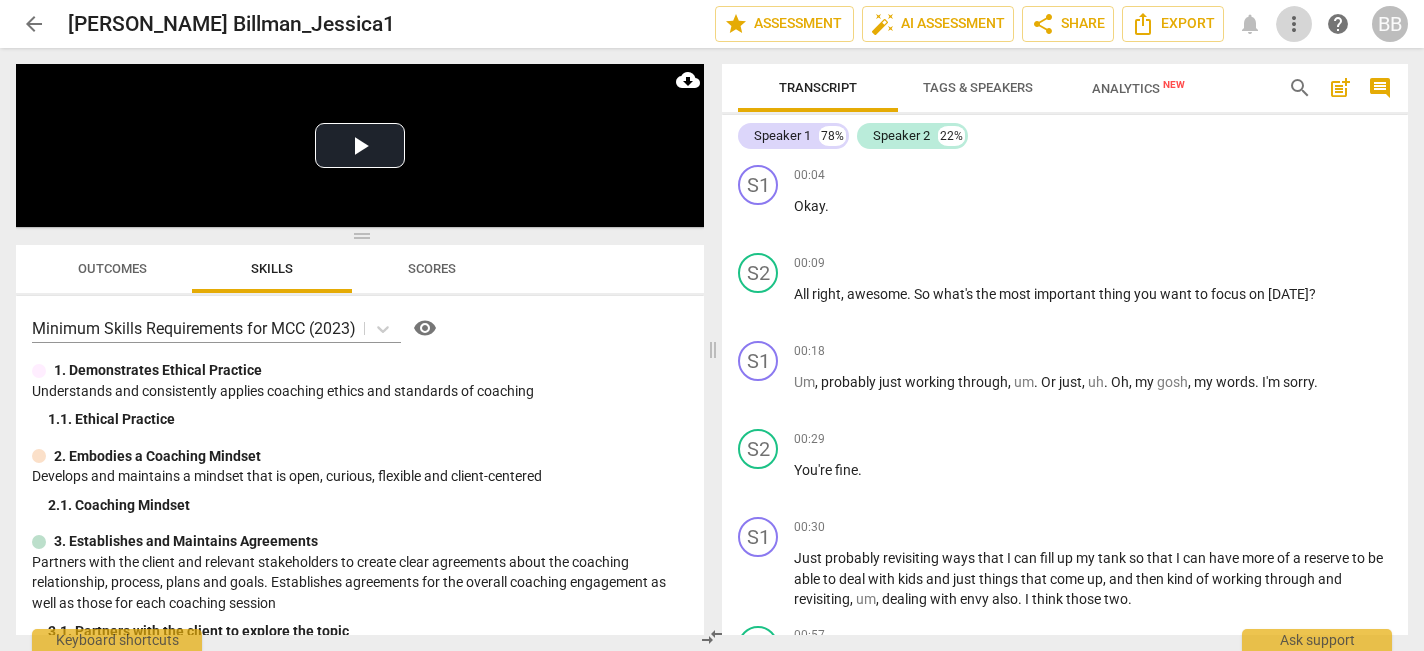 click on "more_vert" at bounding box center [1294, 24] 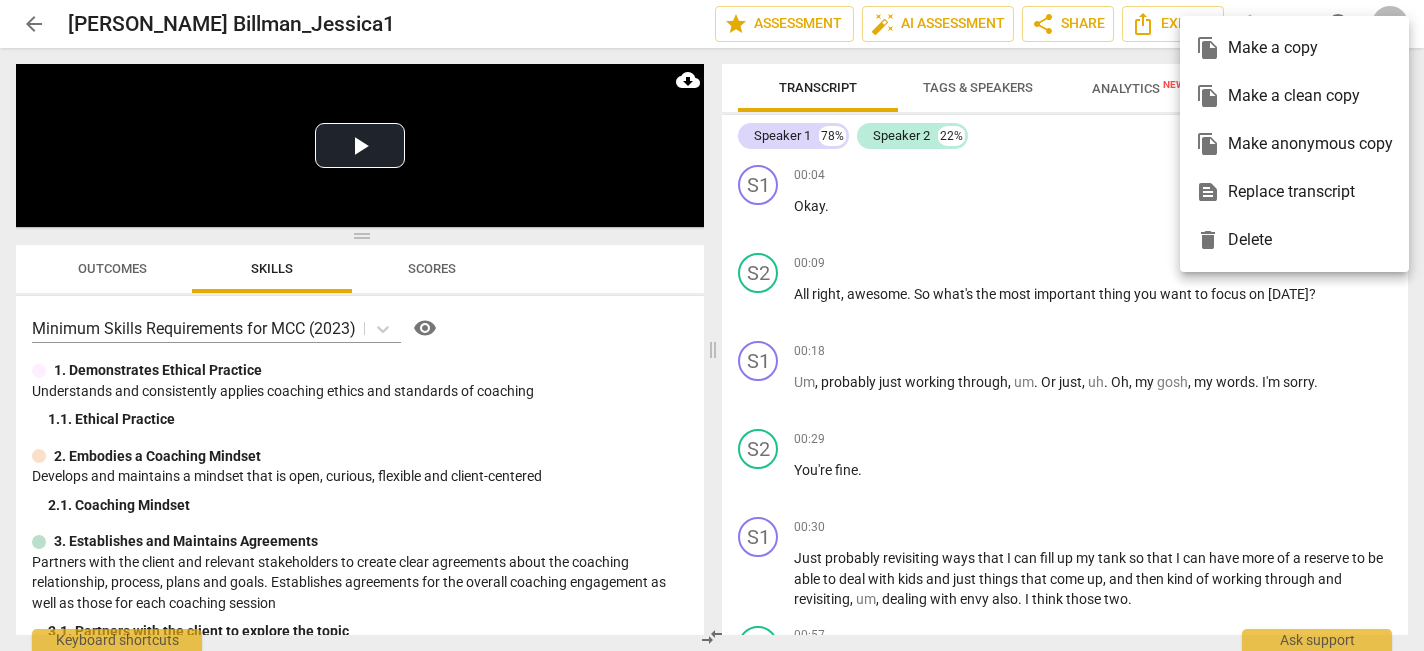 click at bounding box center (712, 325) 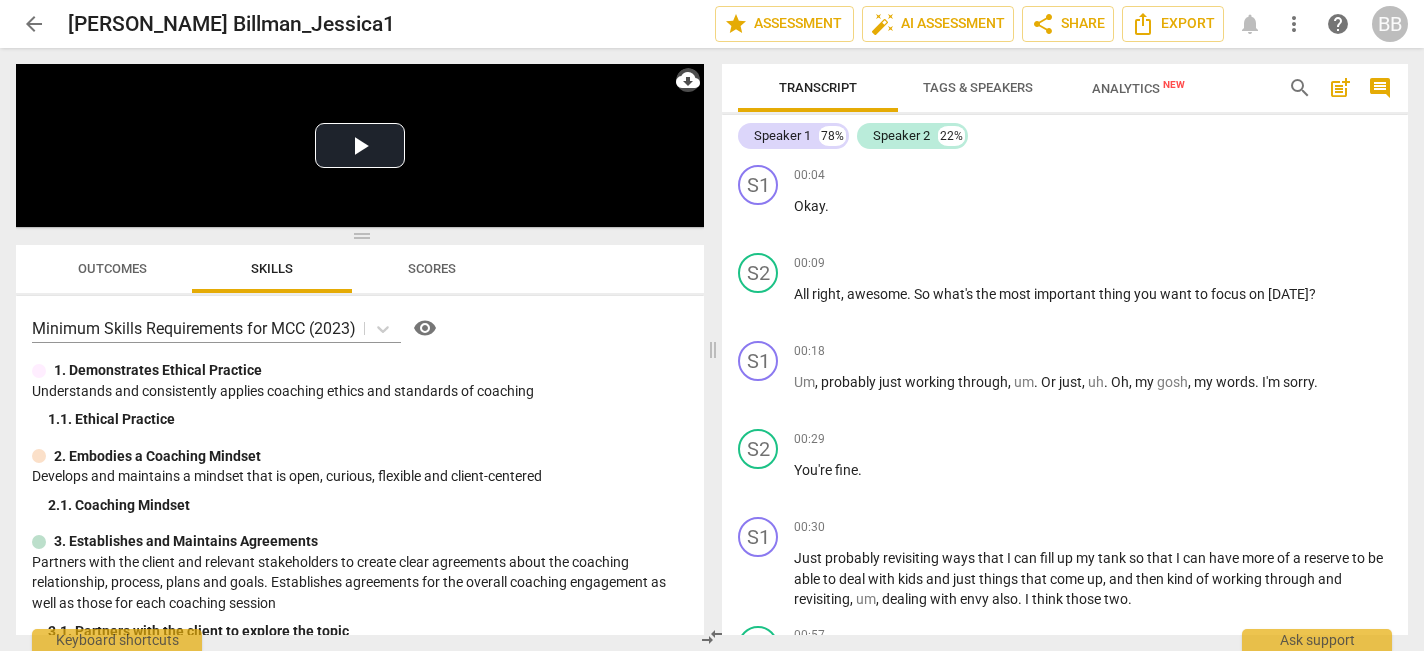 click on "cloud_download" at bounding box center (688, 80) 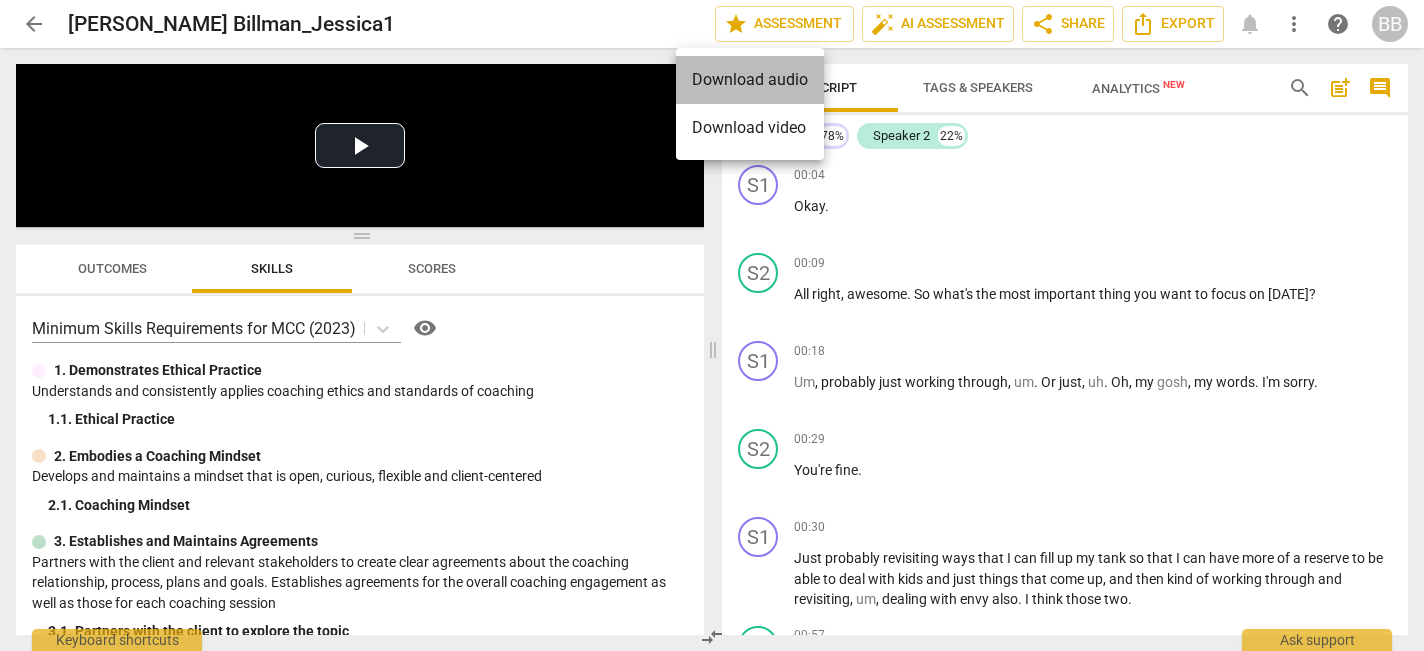 click on "Download audio" at bounding box center [750, 80] 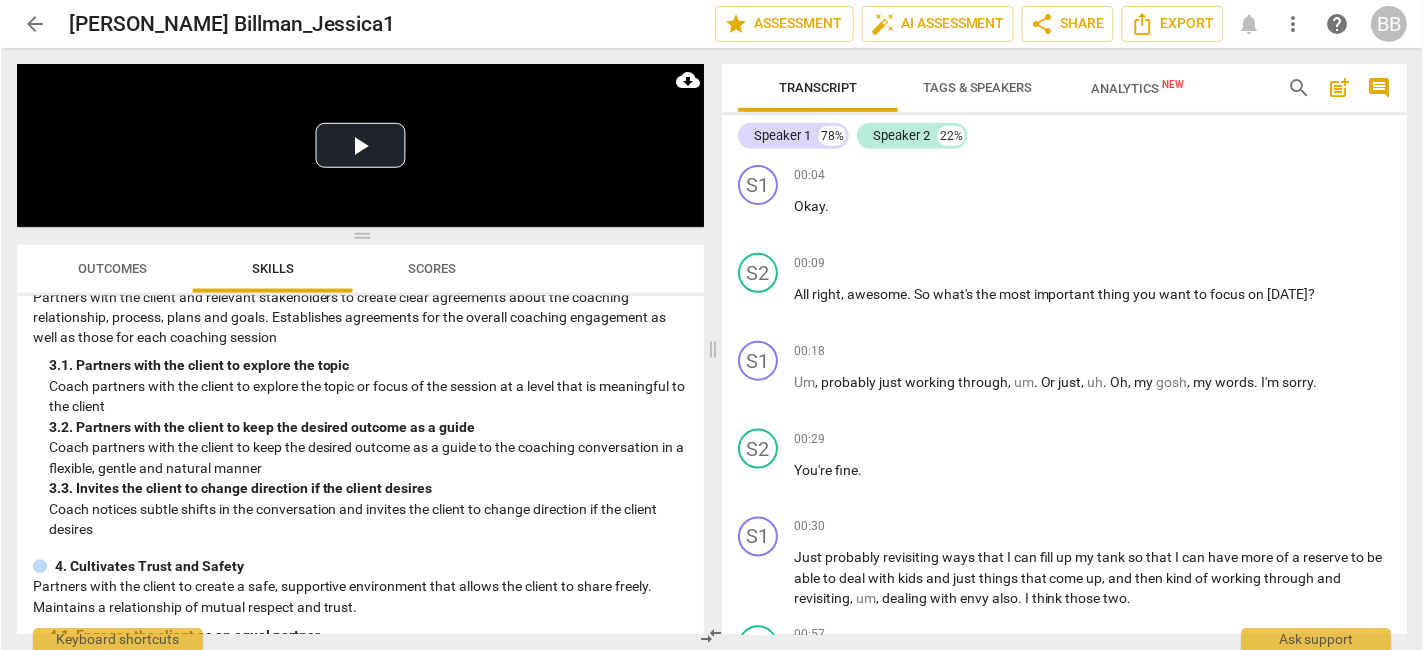 scroll, scrollTop: 0, scrollLeft: 0, axis: both 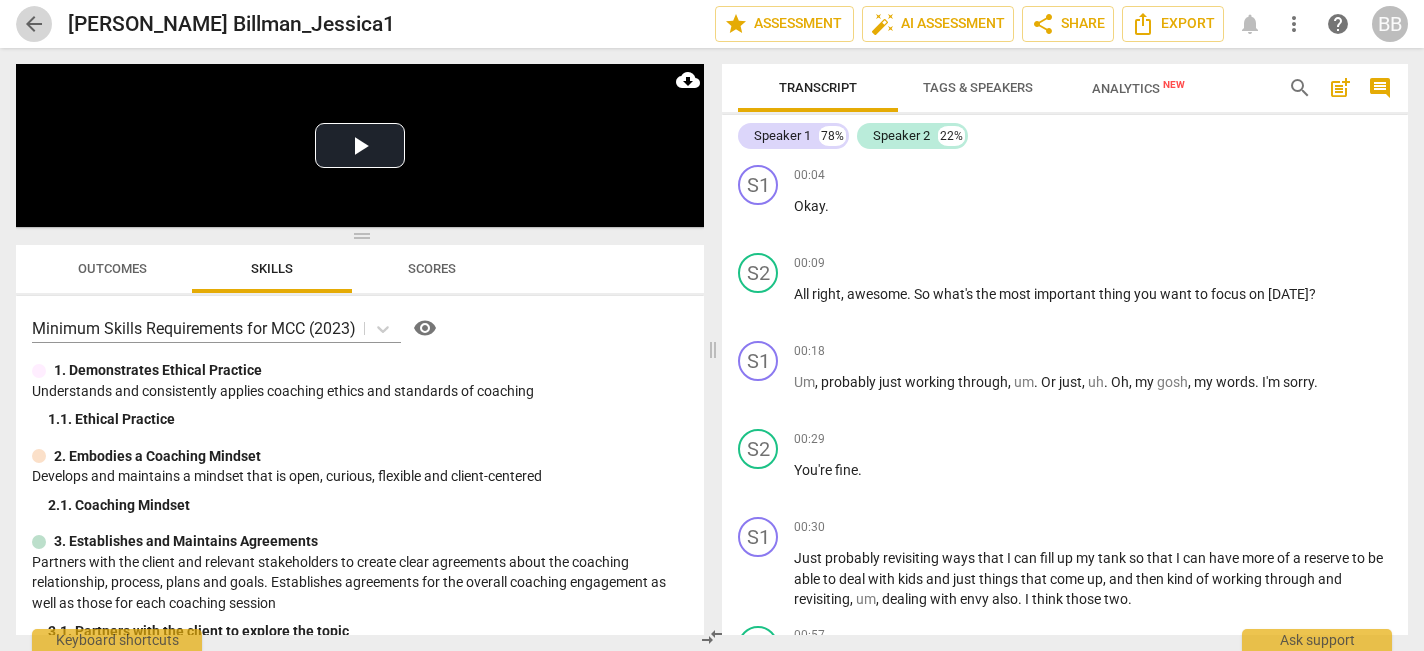 click on "arrow_back" at bounding box center (34, 24) 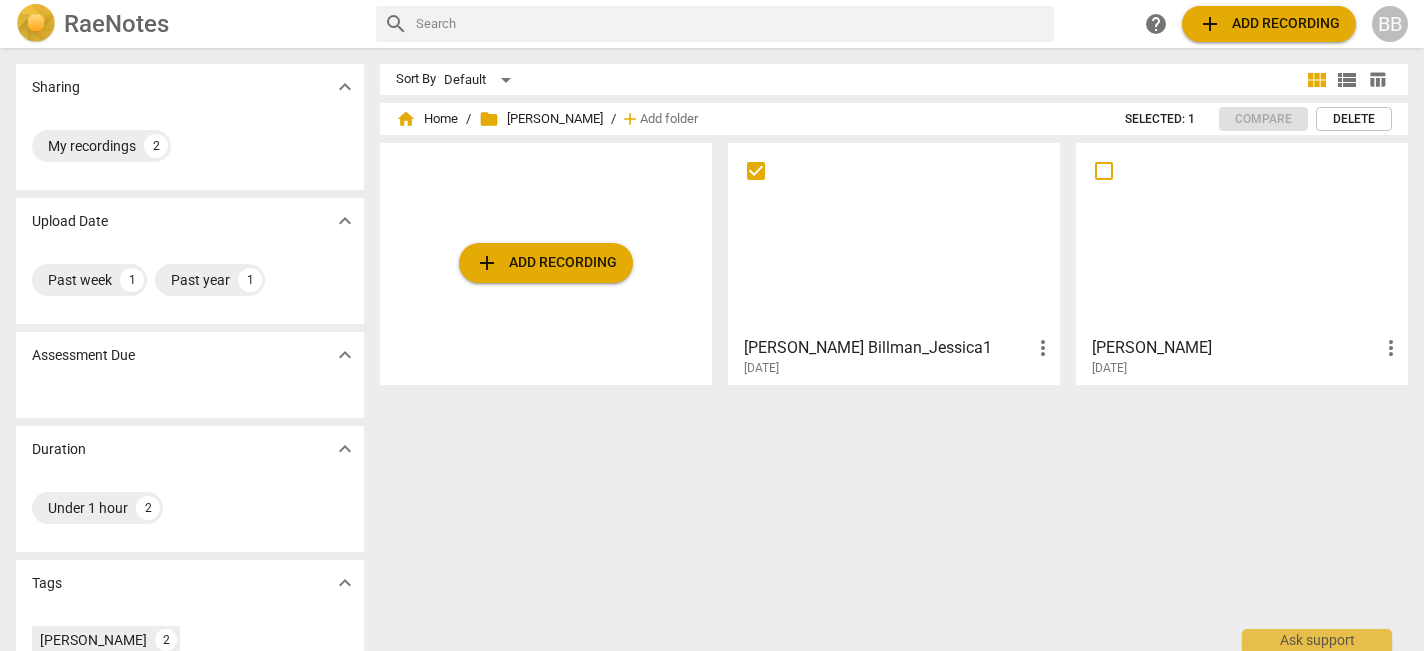 click on "BB" at bounding box center (1390, 24) 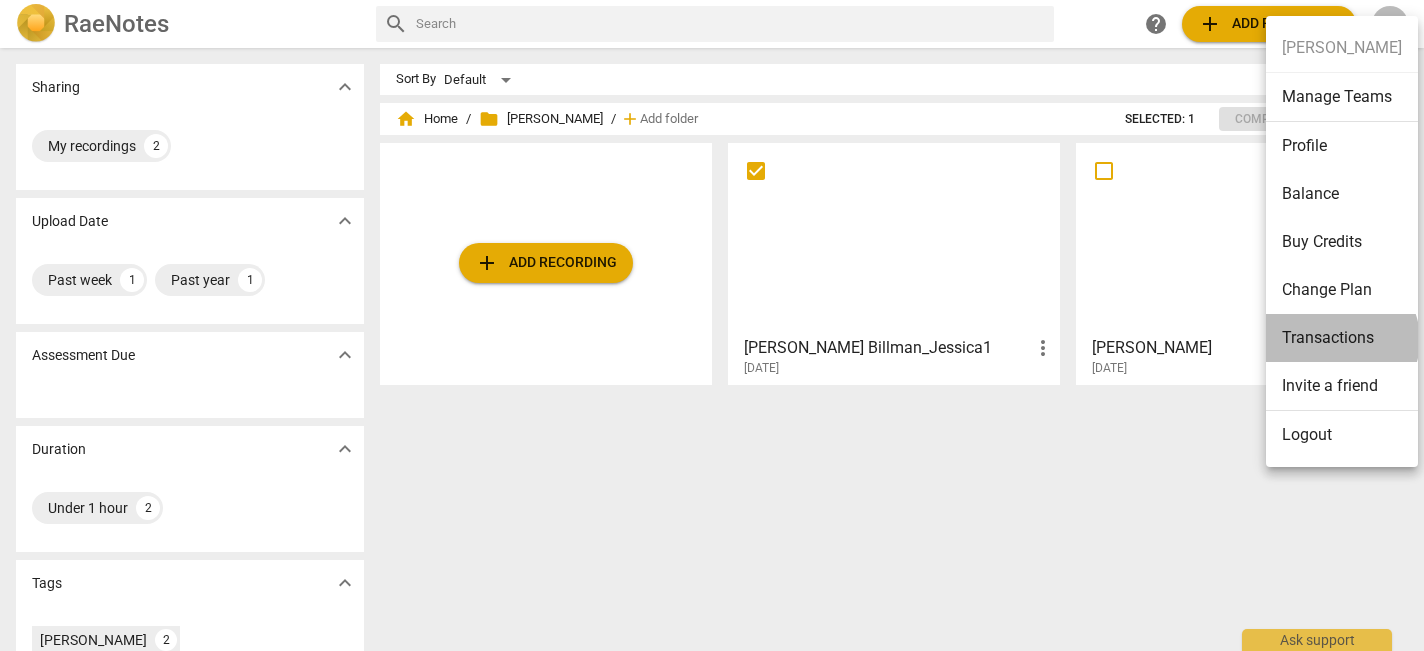 click on "Transactions" at bounding box center [1342, 338] 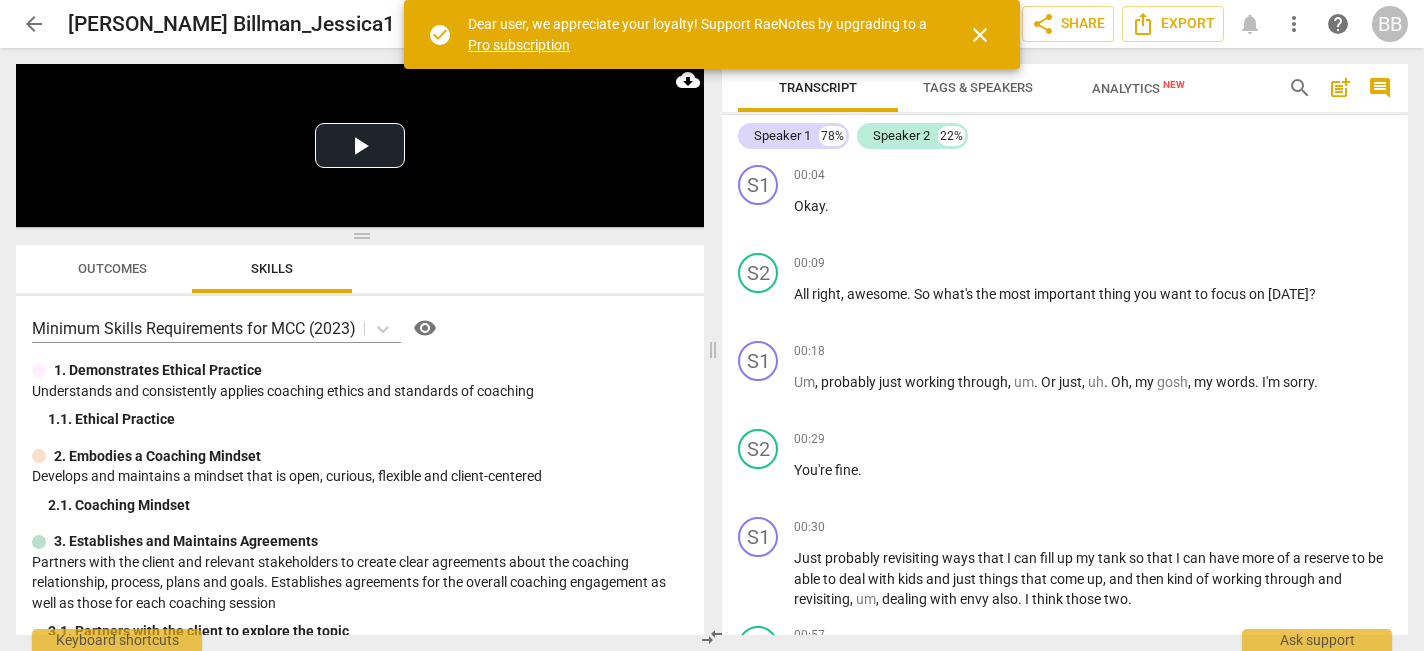 scroll, scrollTop: 0, scrollLeft: 0, axis: both 